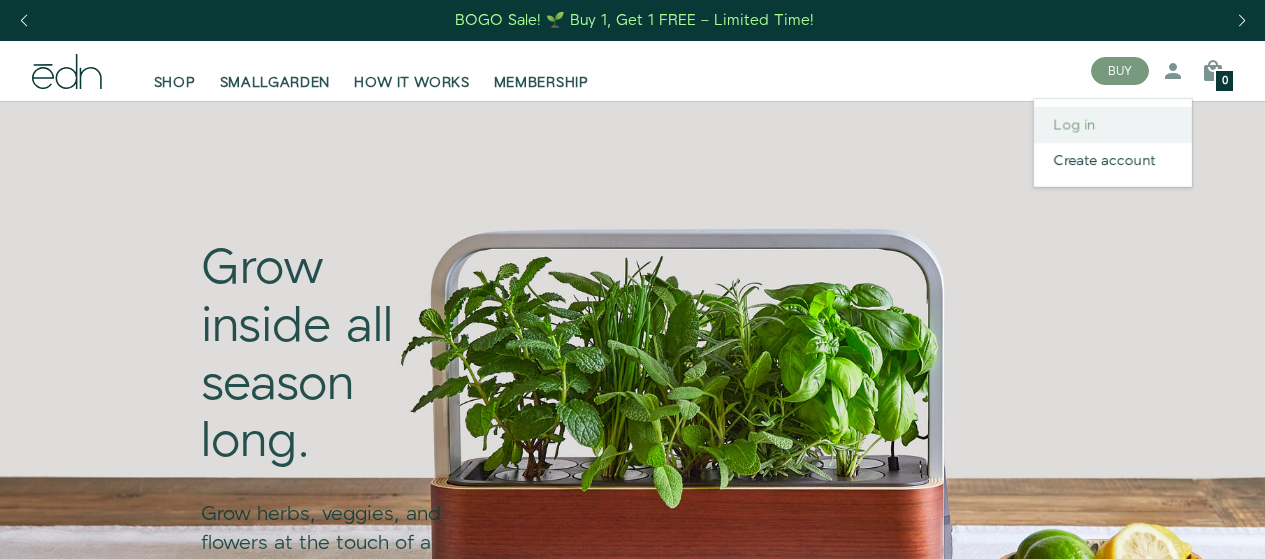 scroll, scrollTop: 0, scrollLeft: 0, axis: both 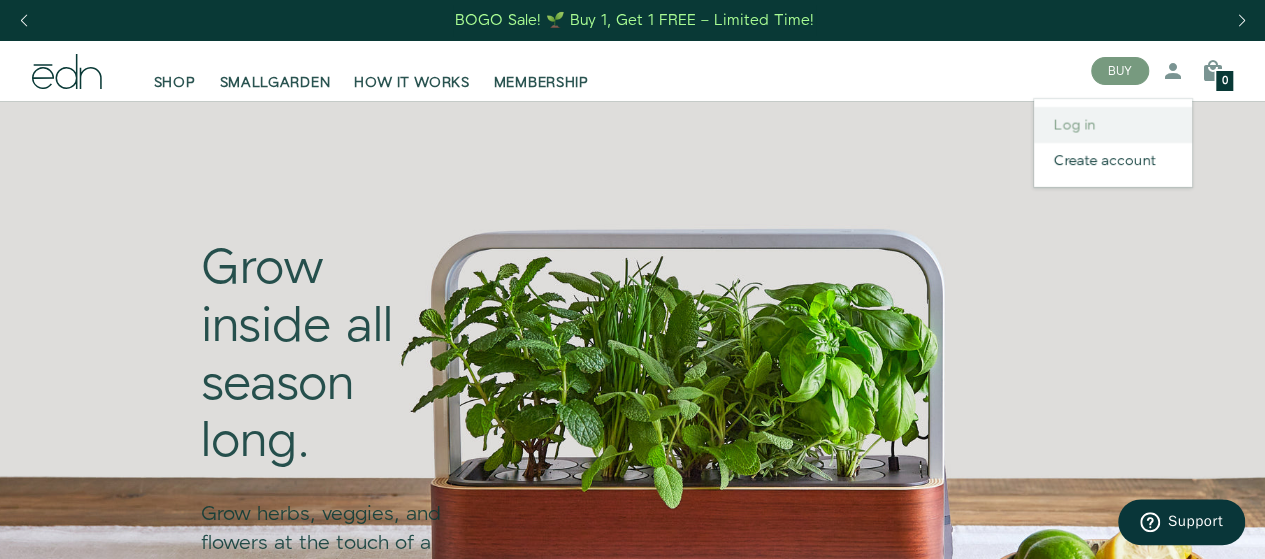 click on "Log in" at bounding box center [1113, 125] 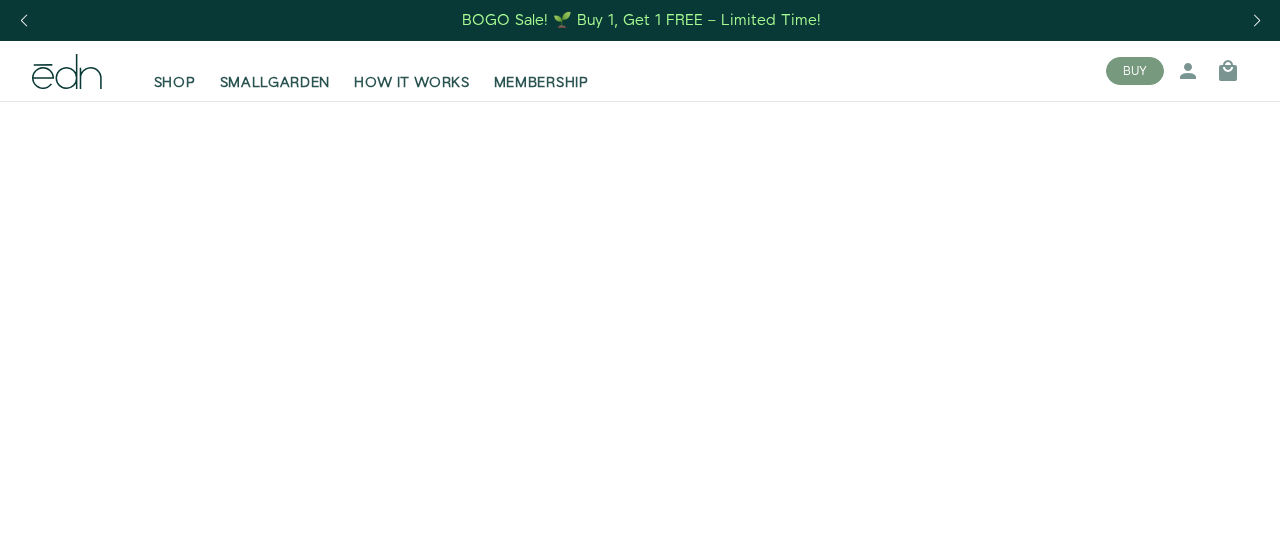 scroll, scrollTop: 0, scrollLeft: 0, axis: both 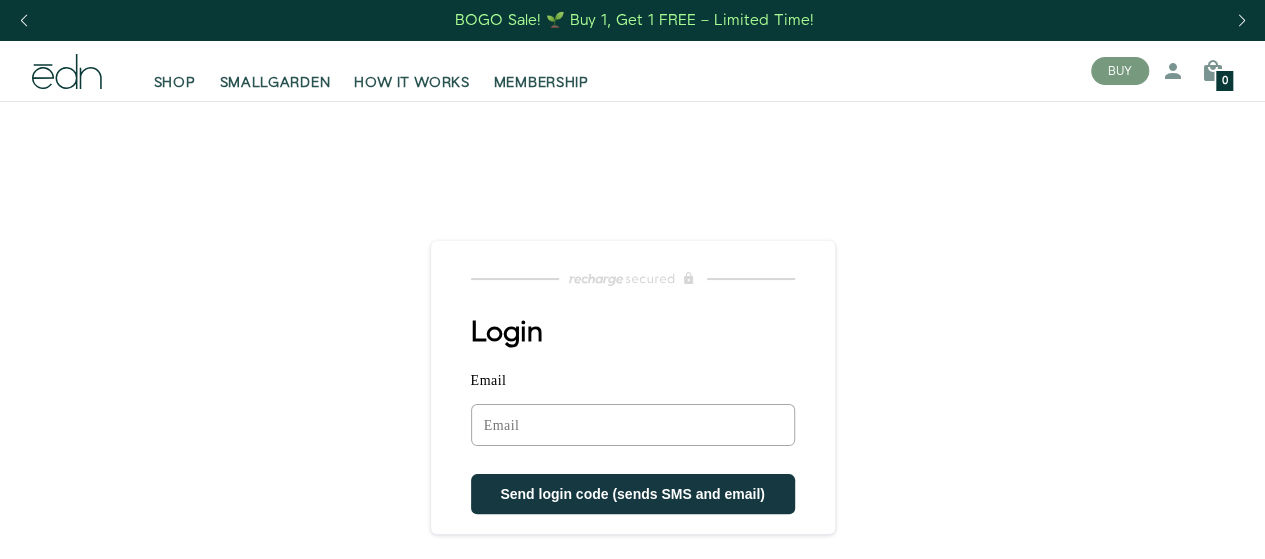 click on "Email" at bounding box center (633, 425) 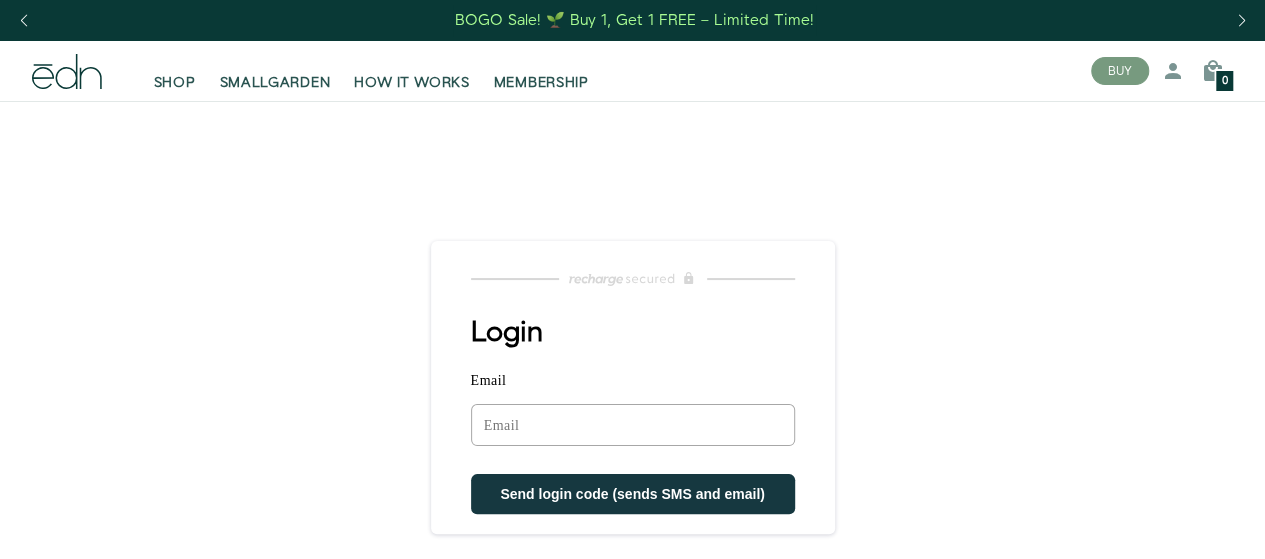 scroll, scrollTop: 0, scrollLeft: 0, axis: both 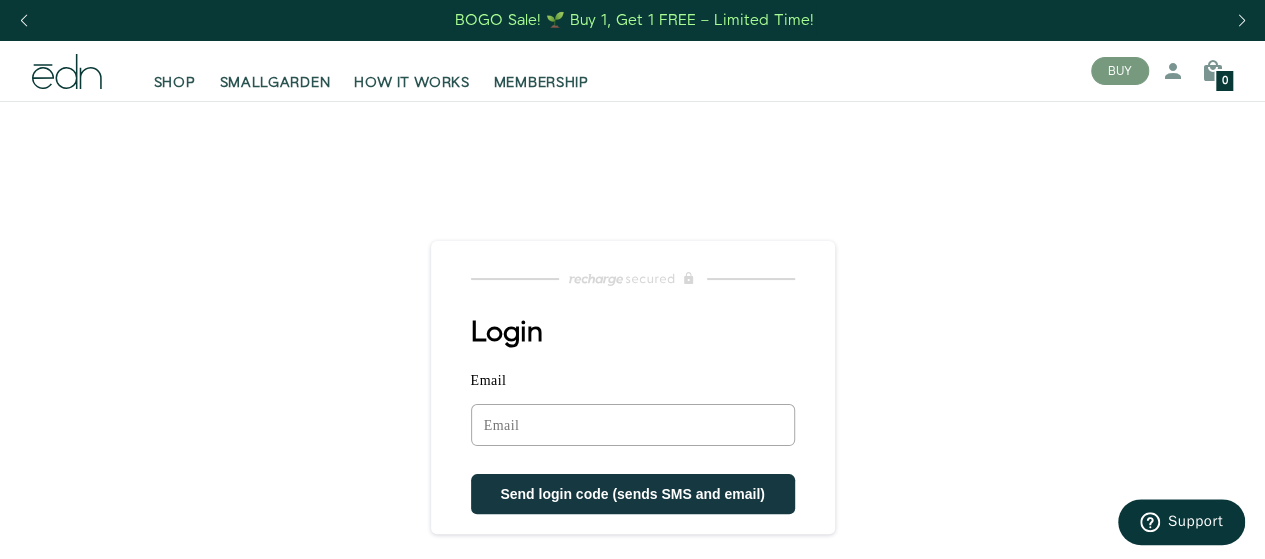 type on "dan.stryker@gmail.com" 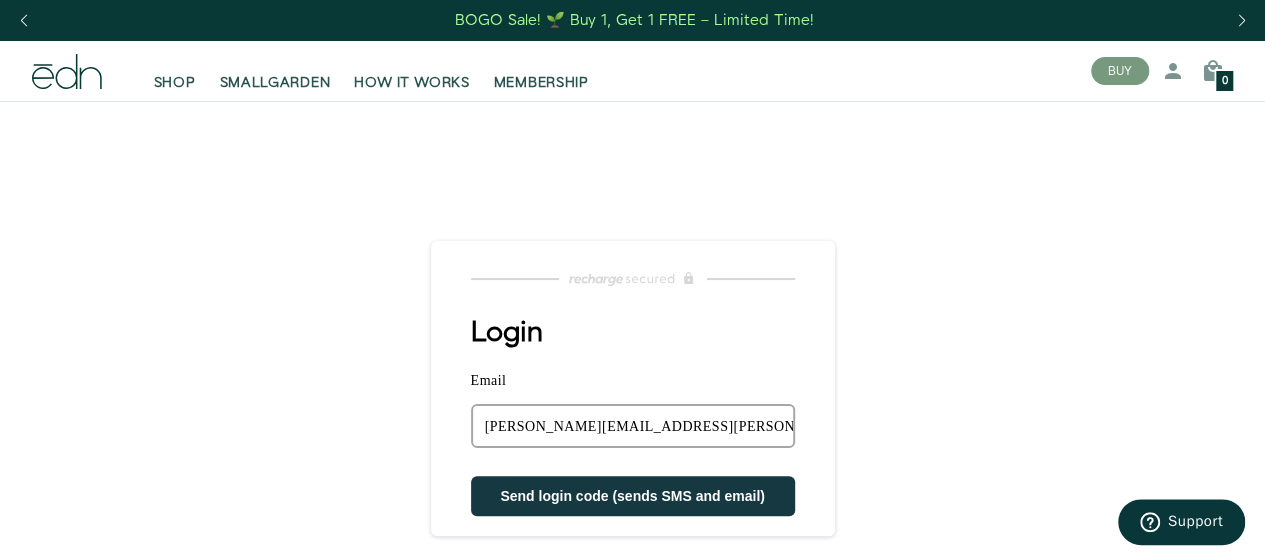 click on "Send login code (sends SMS and email)" at bounding box center (632, 496) 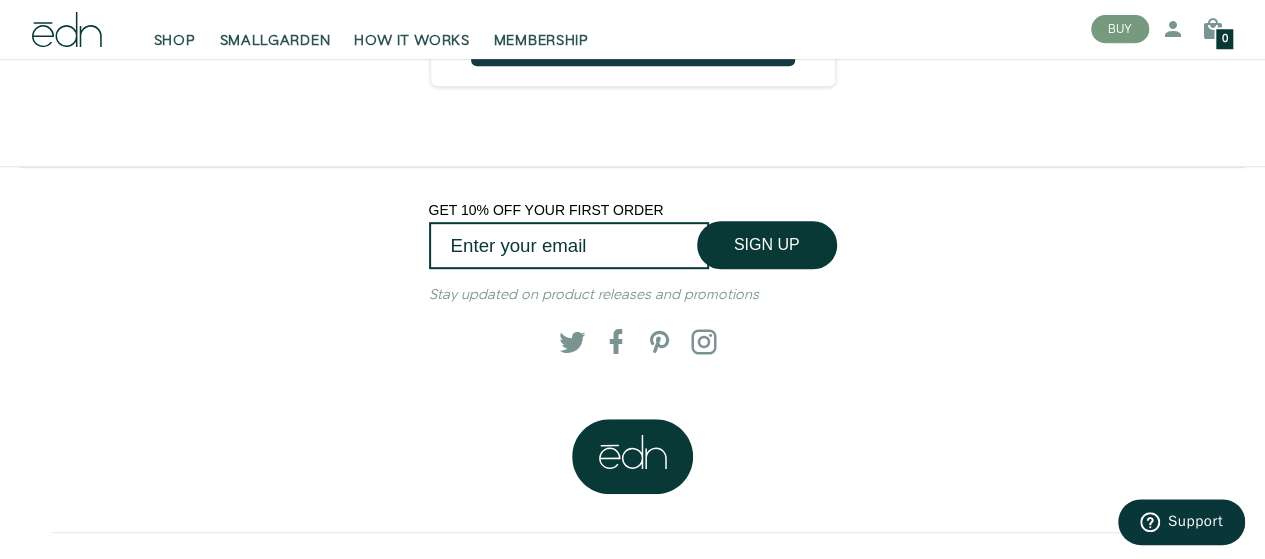 scroll, scrollTop: 452, scrollLeft: 0, axis: vertical 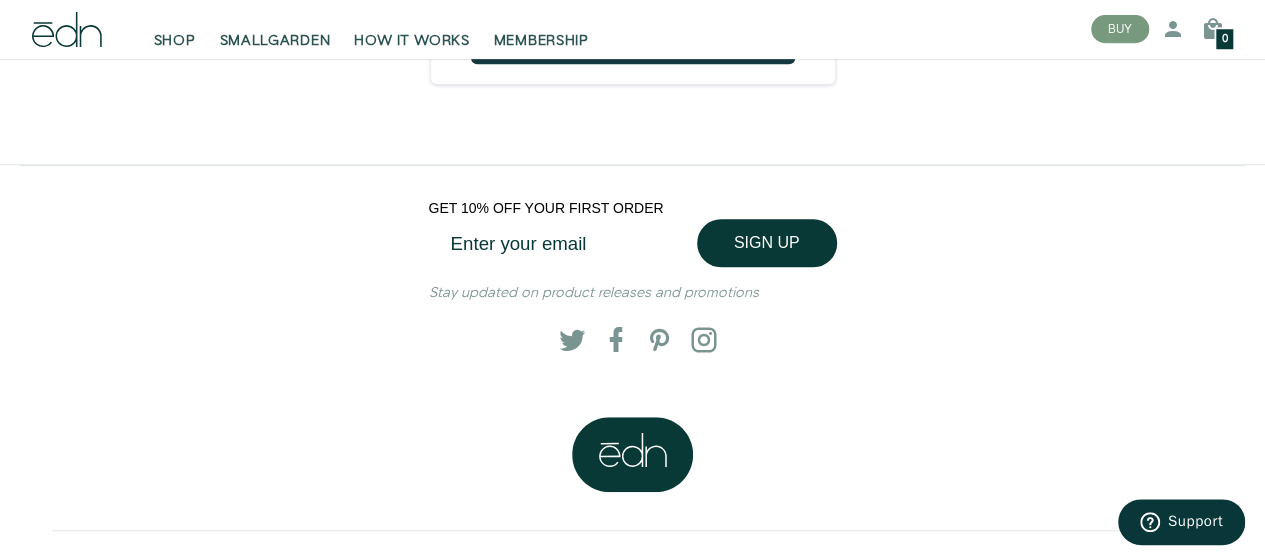 click at bounding box center [569, 243] 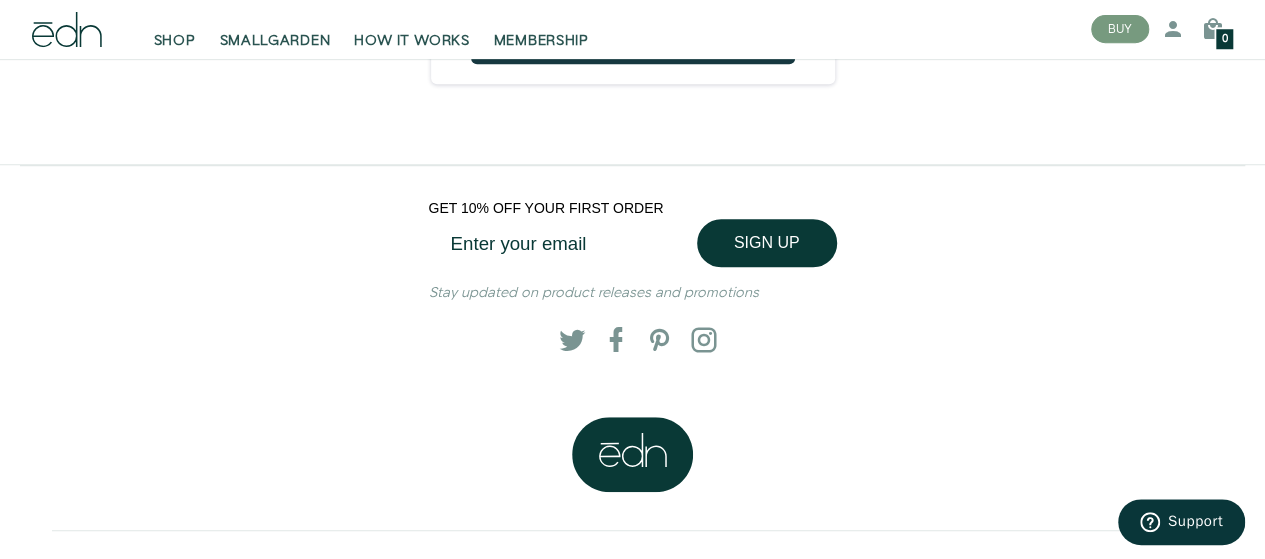 type on "dan.stryker@gmail.com" 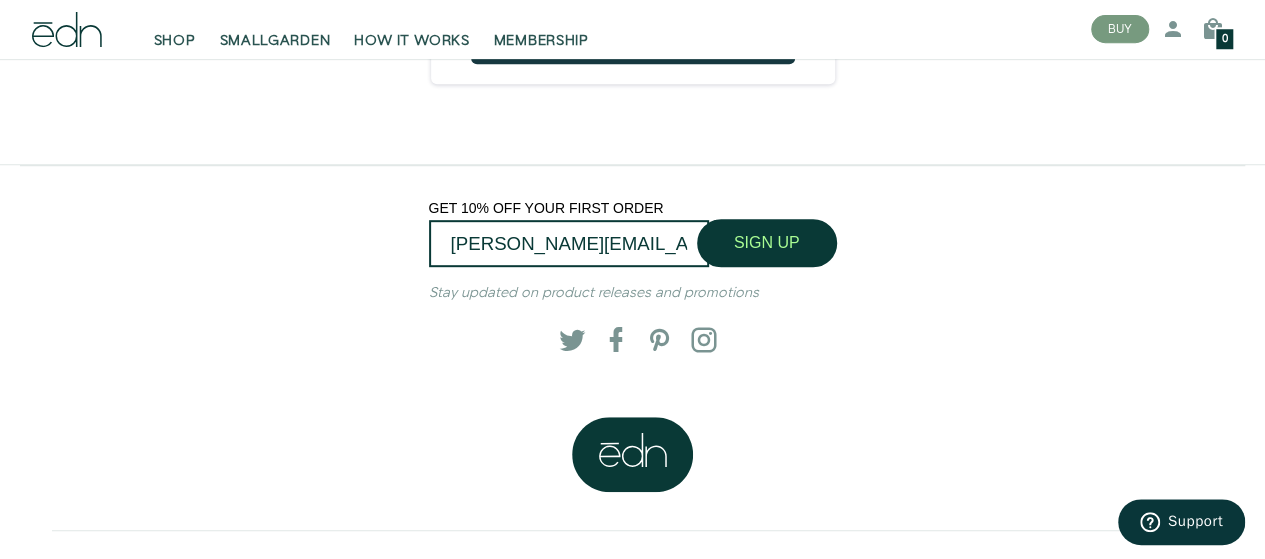 click on "SIGN UP" at bounding box center (767, 243) 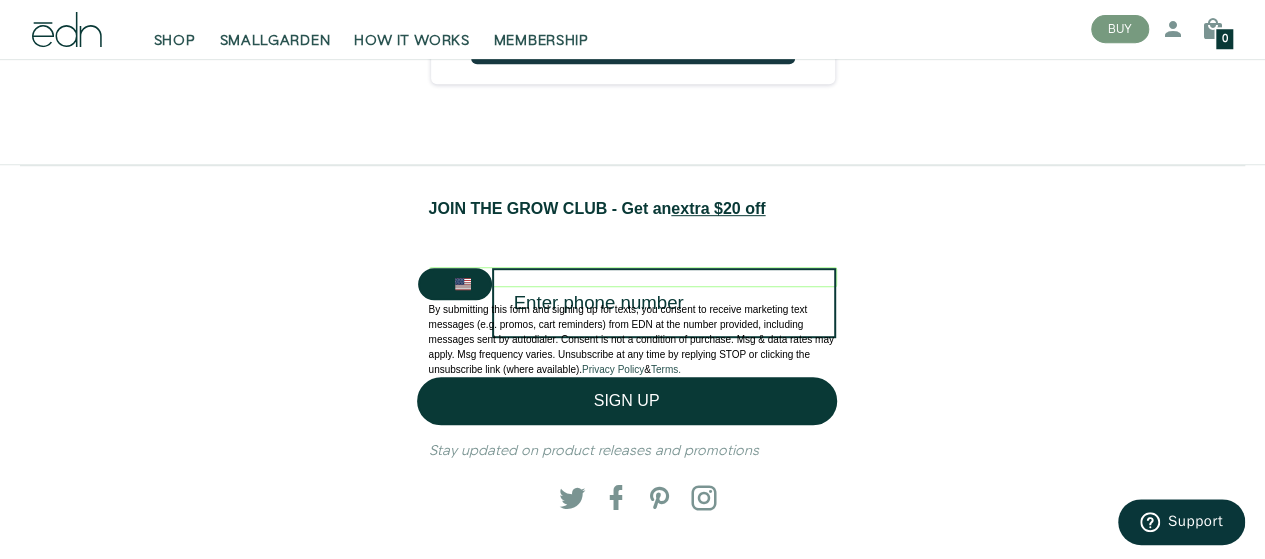 click on "By submitting this form and signing up for texts, you consent to receive marketing text messages (e.g. promos, cart reminders) from EDN at the number provided, including messages sent by autodialer. Consent is not a condition of purchase. Msg & data rates may apply. Msg frequency varies. Unsubscribe at any time by replying STOP or clicking the unsubscribe link (where available).  Privacy Policy  &  Terms." at bounding box center [633, 339] 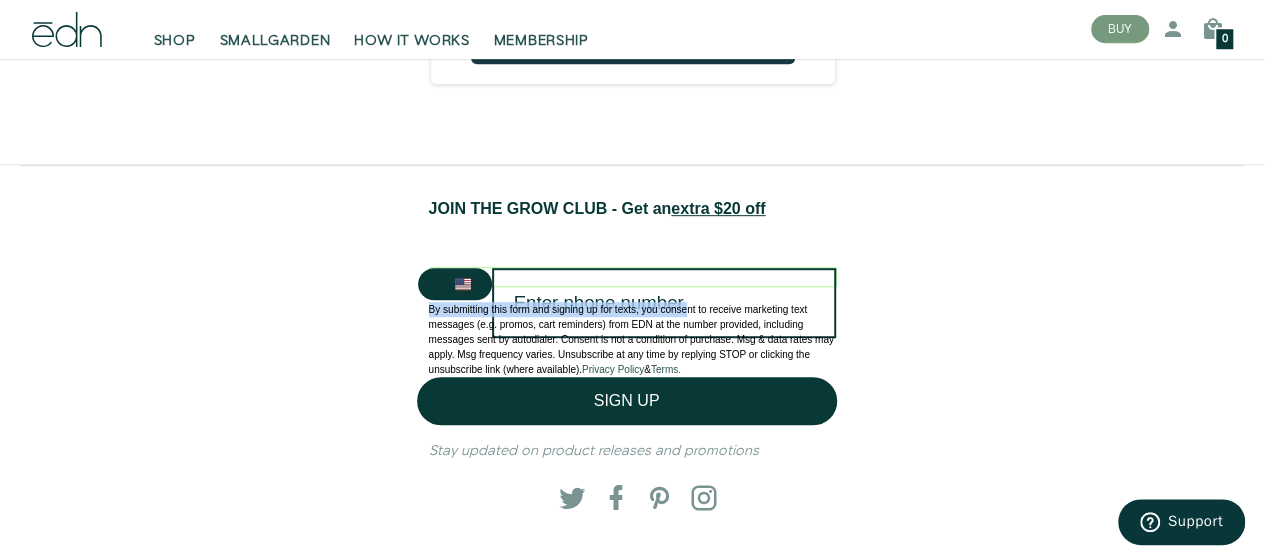 click on "By submitting this form and signing up for texts, you consent to receive marketing text messages (e.g. promos, cart reminders) from EDN at the number provided, including messages sent by autodialer. Consent is not a condition of purchase. Msg & data rates may apply. Msg frequency varies. Unsubscribe at any time by replying STOP or clicking the unsubscribe link (where available).  Privacy Policy  &  Terms." at bounding box center (633, 332) 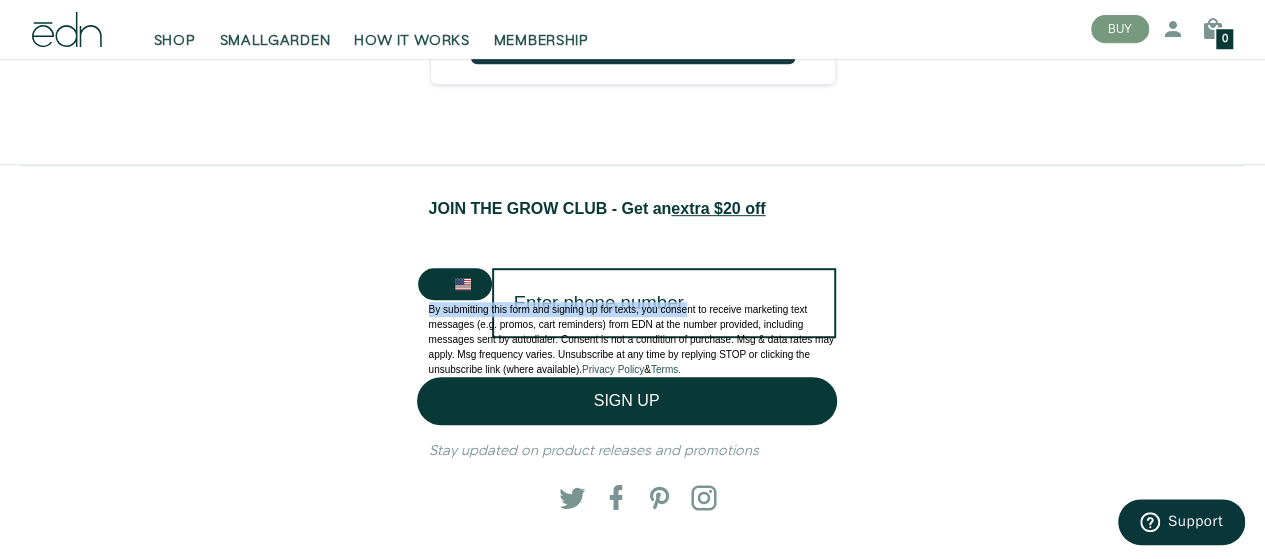 click on "Give the perfect gift—shop Gift Sets
BOGO Sale! 🌱 Buy 1, Get 1 FREE – Limited Time!
Give the perfect gift—shop Gift Sets
BOGO Sale! 🌱 Buy 1, Get 1 FREE – Limited Time!
SHOP" at bounding box center [632, 197] 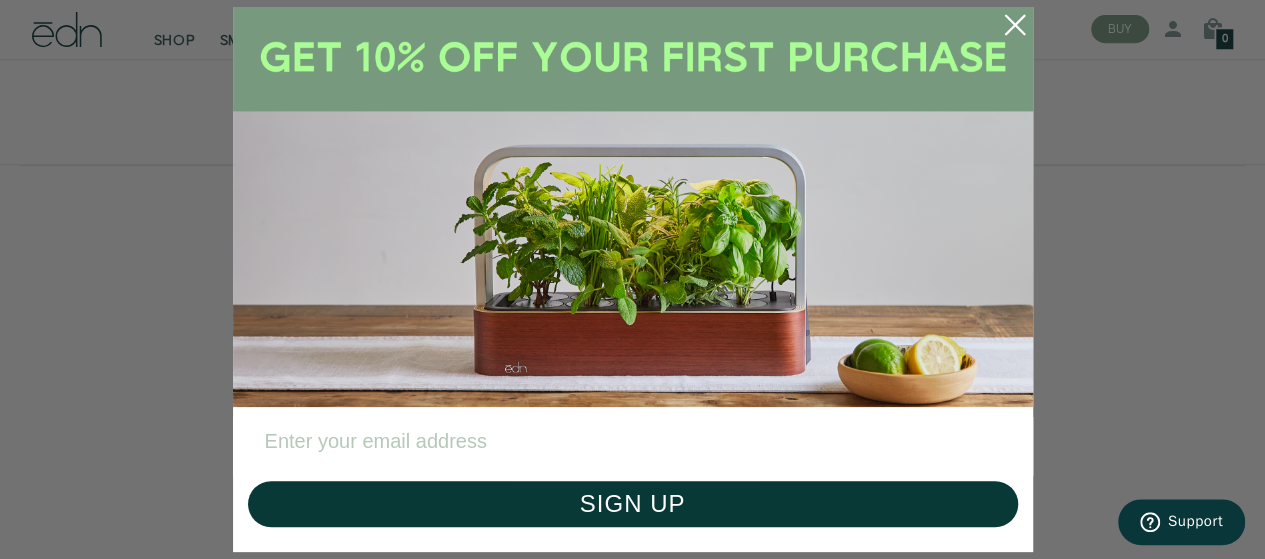 click at bounding box center [633, 441] 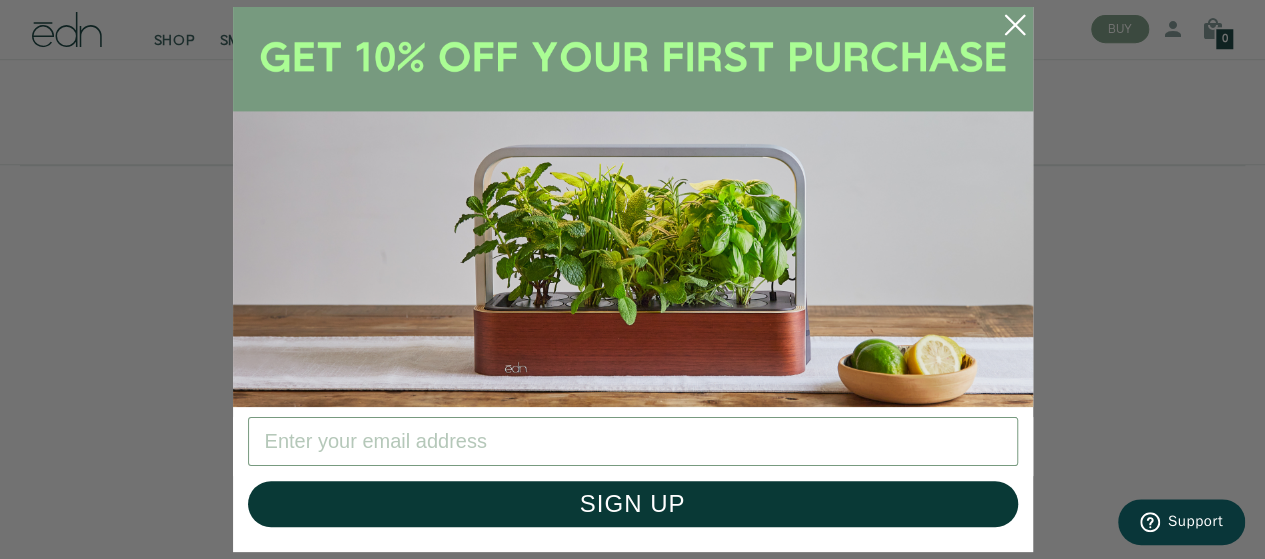 type on "dan.stryker@gmail.com" 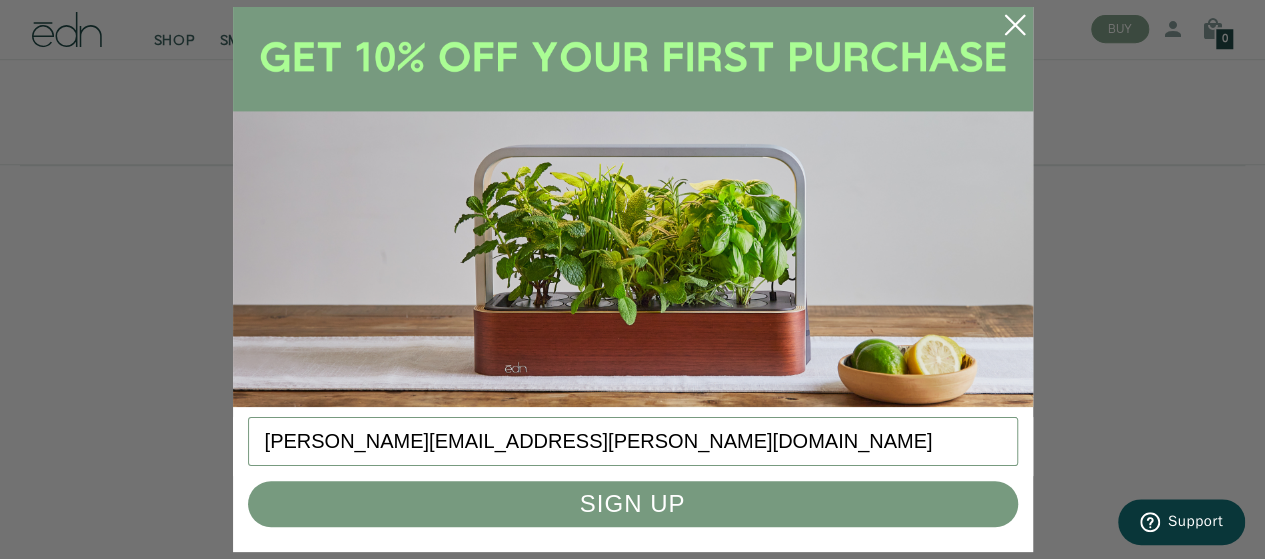 click on "SIGN UP" at bounding box center (633, 504) 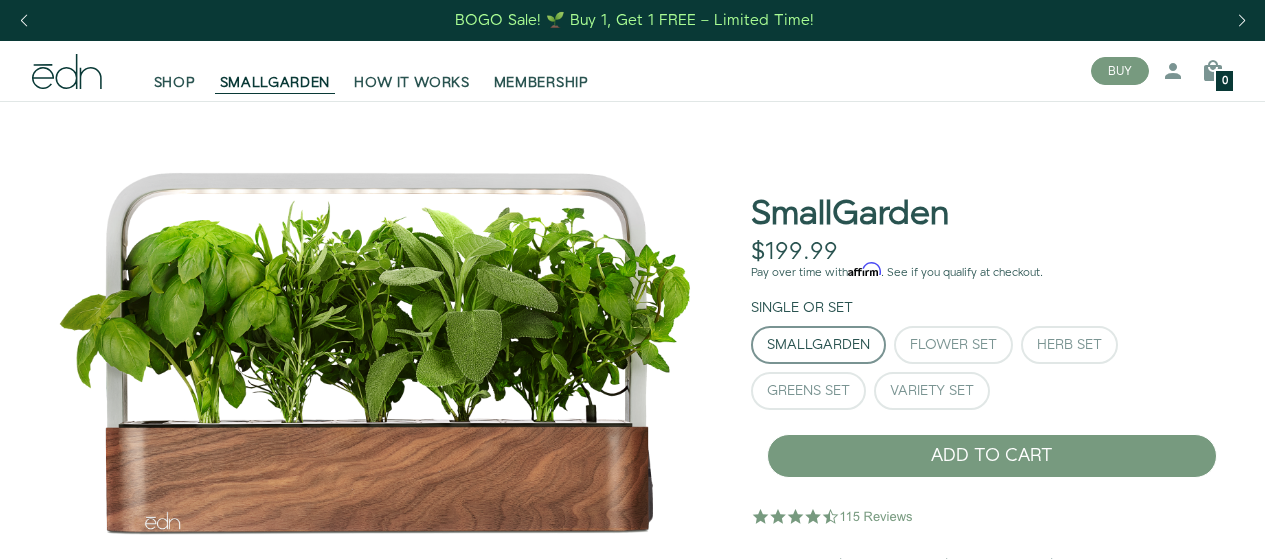 scroll, scrollTop: 0, scrollLeft: 0, axis: both 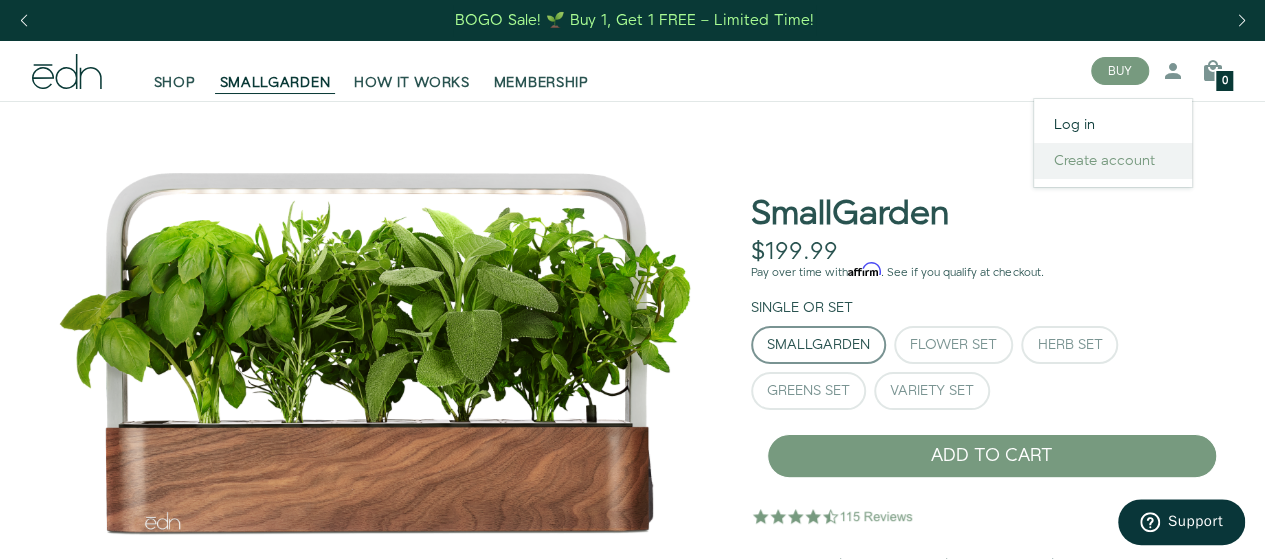 click on "Create account" at bounding box center [1113, 161] 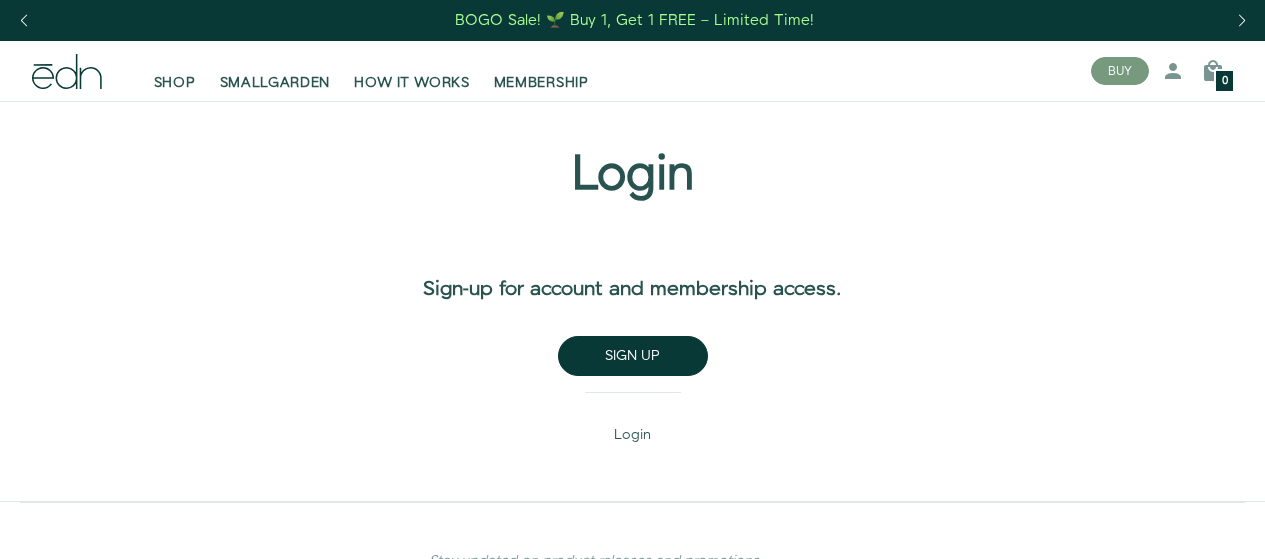 scroll, scrollTop: 0, scrollLeft: 0, axis: both 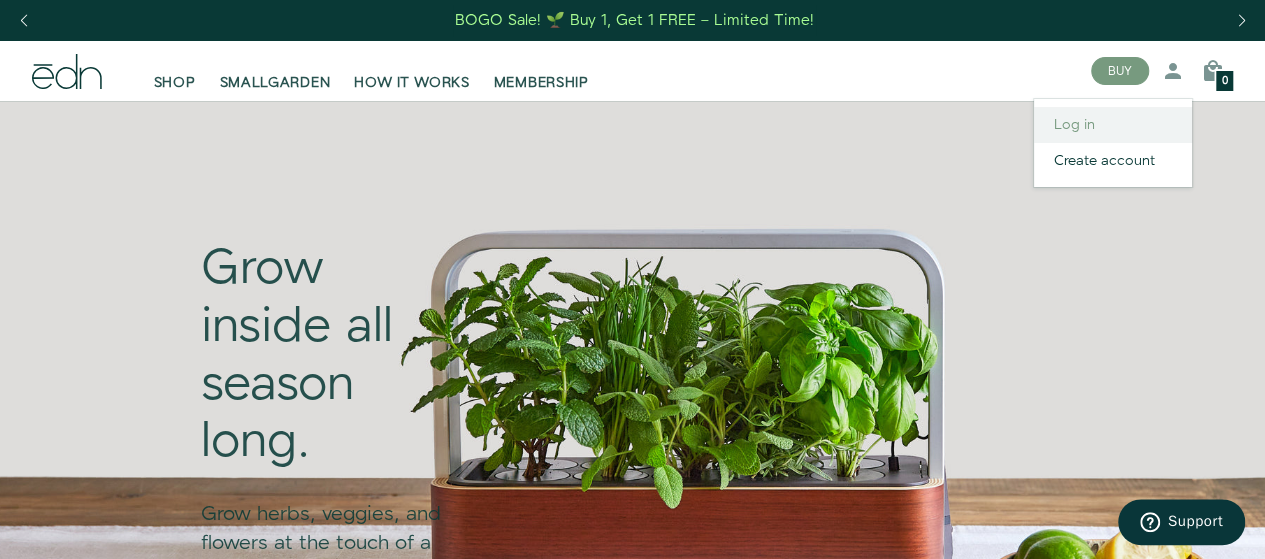 click on "Log in" at bounding box center [1113, 125] 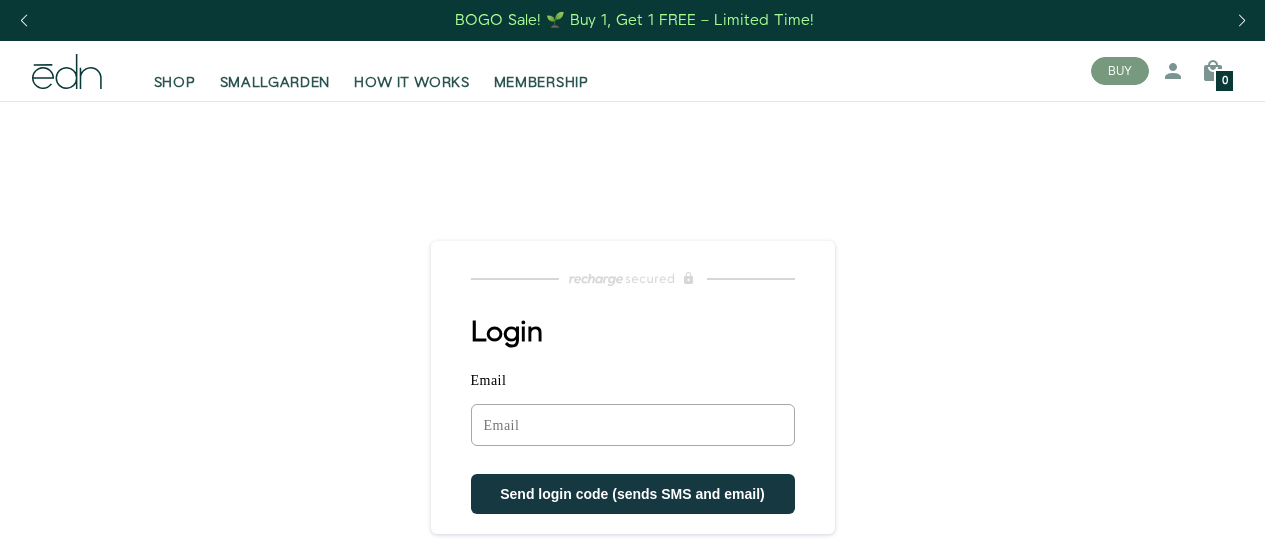 scroll, scrollTop: 0, scrollLeft: 0, axis: both 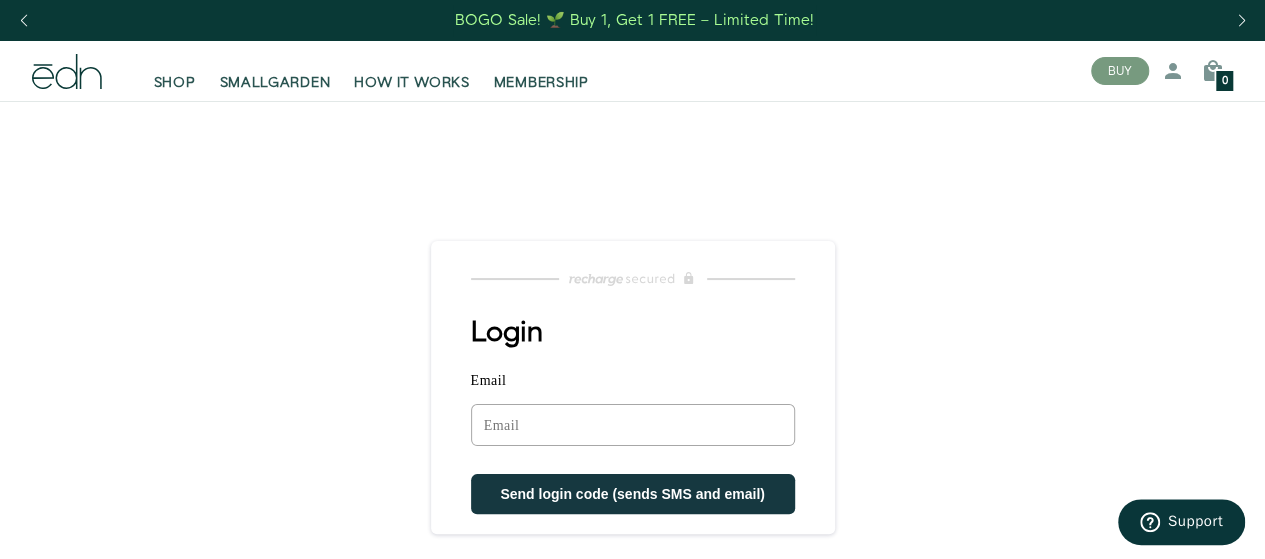 click on "Email" at bounding box center (633, 425) 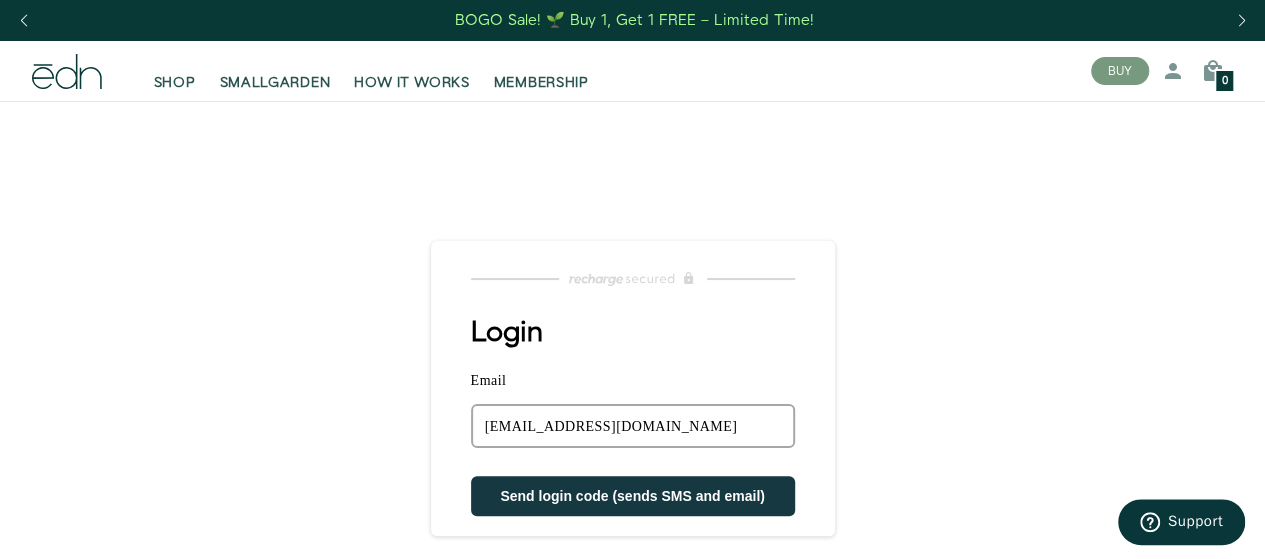 click on "Send login code (sends SMS and email)" at bounding box center (632, 496) 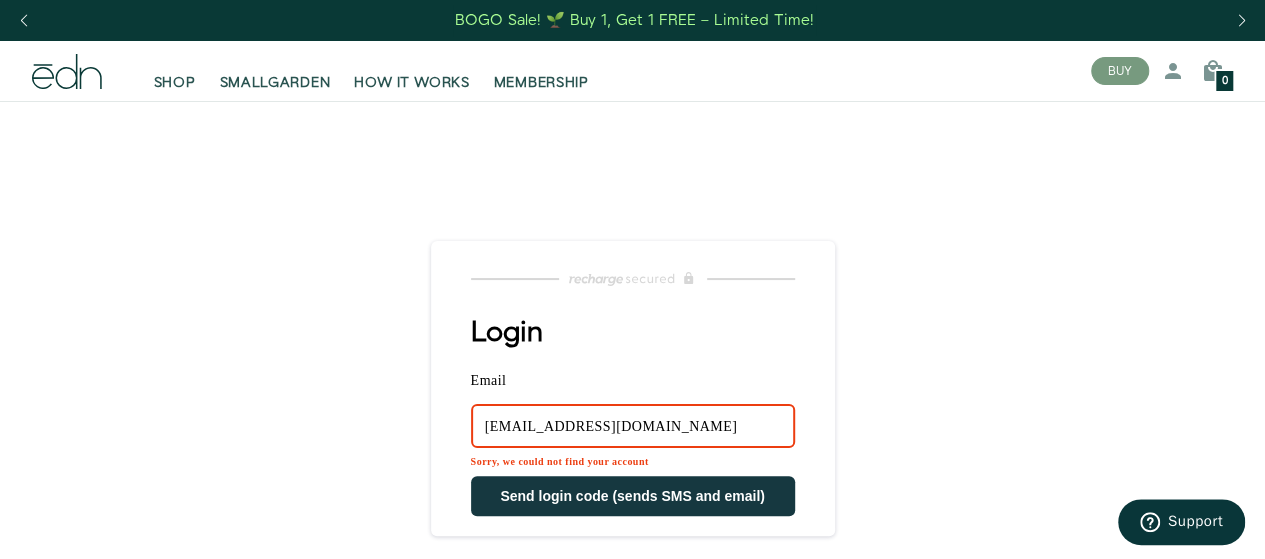 drag, startPoint x: 697, startPoint y: 432, endPoint x: 393, endPoint y: 457, distance: 305.0262 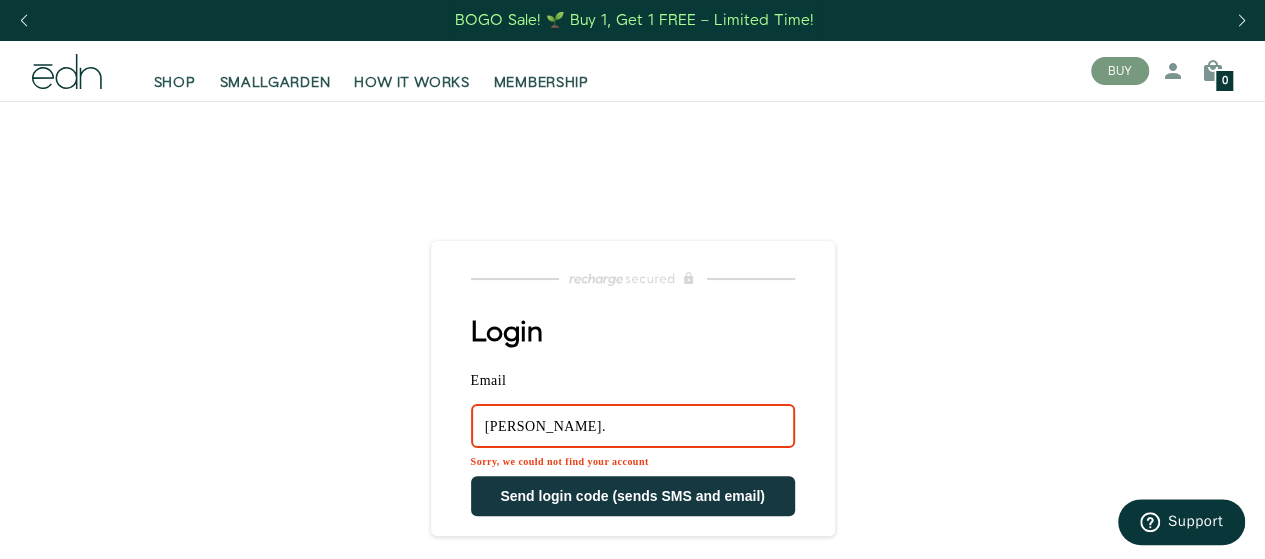 type on "dan.stryker@gmail.com" 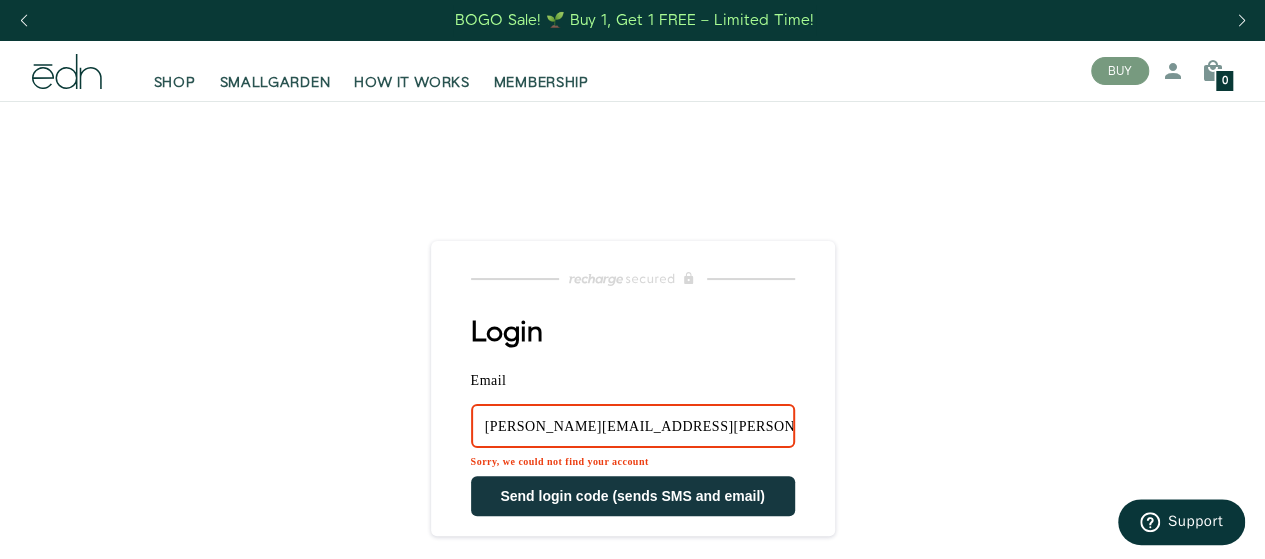 click on "Send login code (sends SMS and email)" at bounding box center (632, 496) 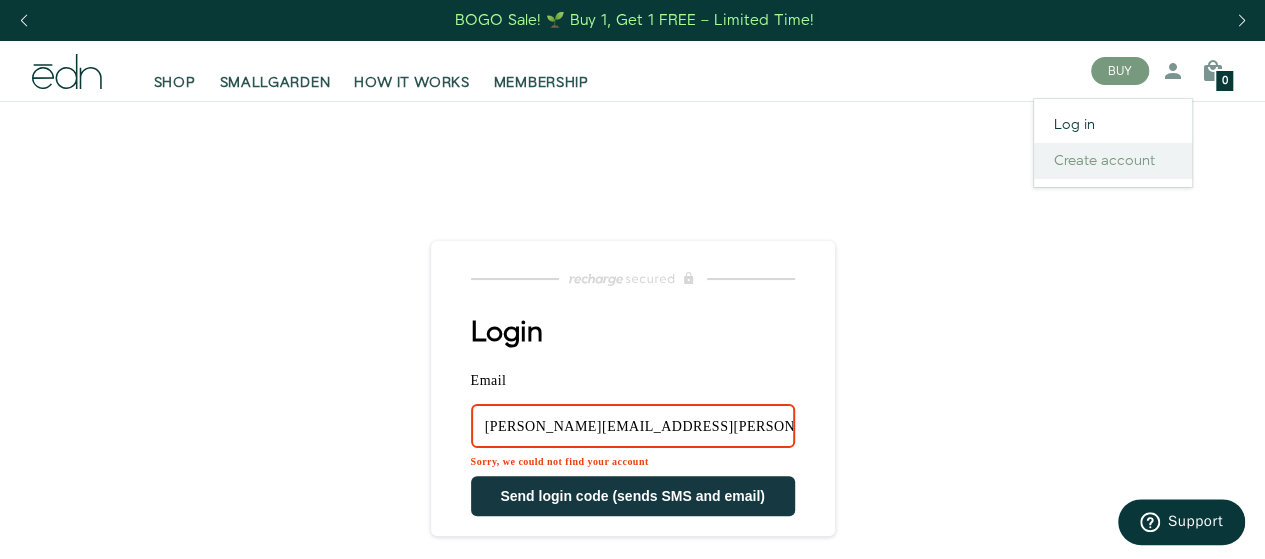 click on "Create account" at bounding box center (1113, 161) 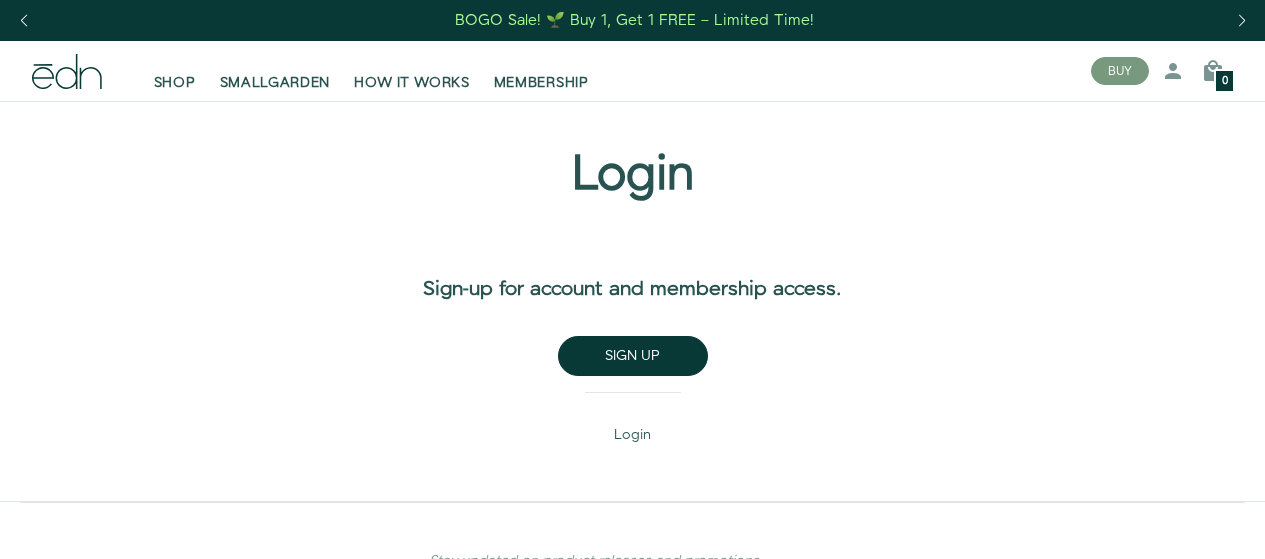scroll, scrollTop: 0, scrollLeft: 0, axis: both 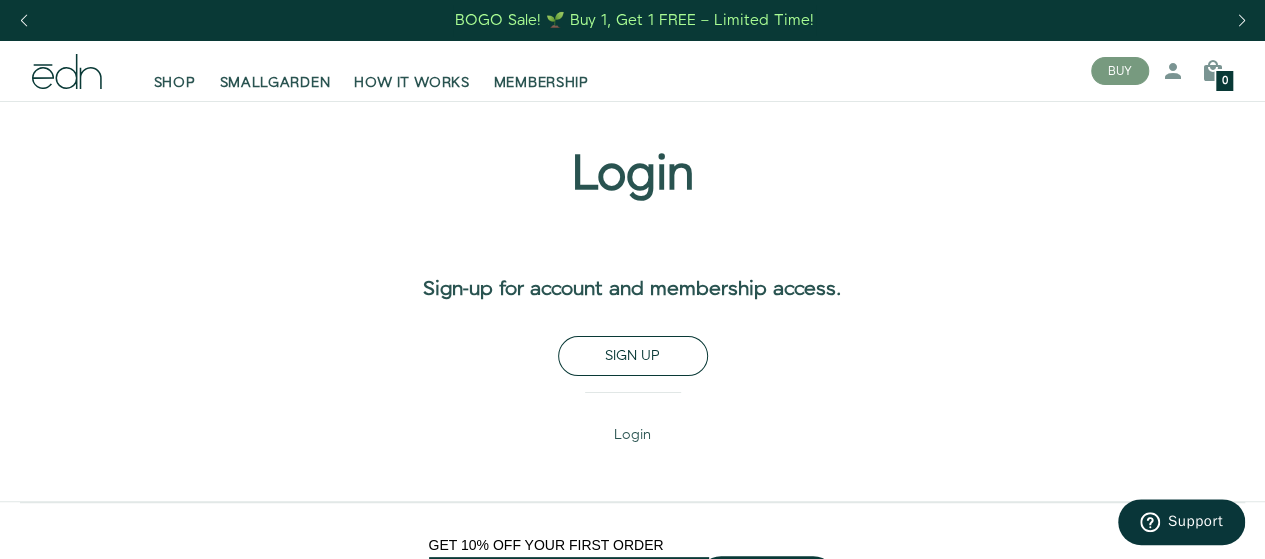 click on "Sign up" at bounding box center [633, 356] 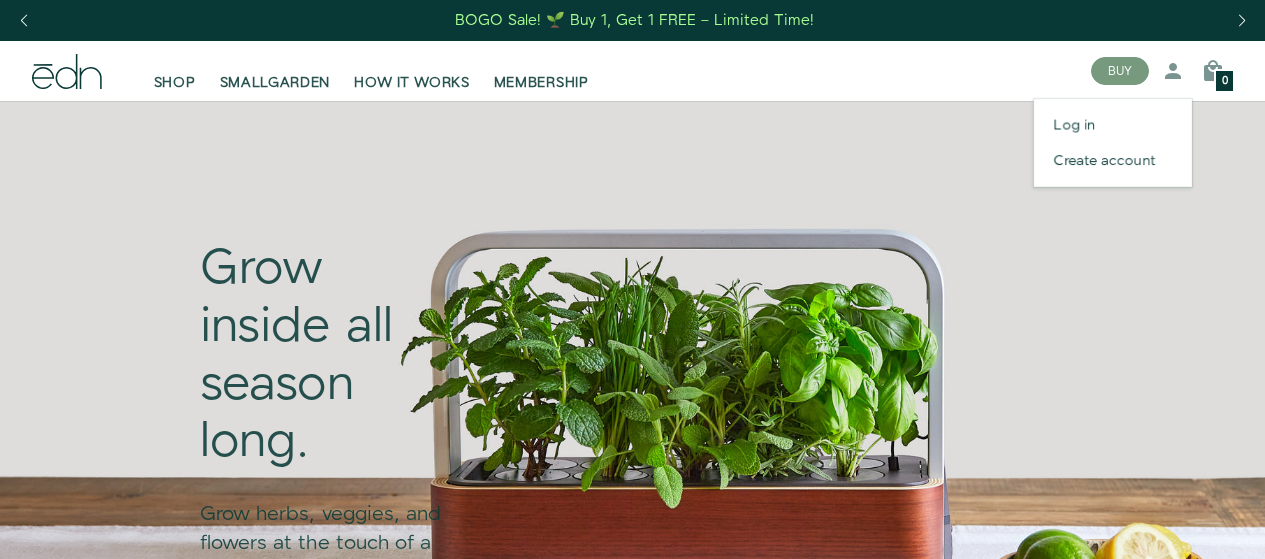scroll, scrollTop: 0, scrollLeft: 0, axis: both 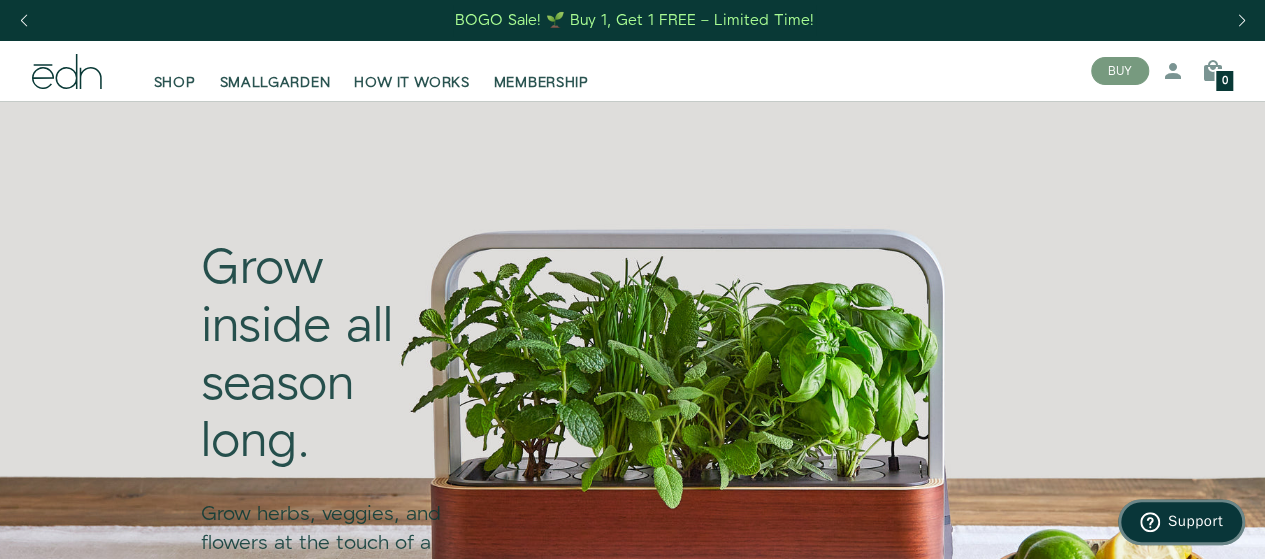 click on "Support" at bounding box center (1195, 521) 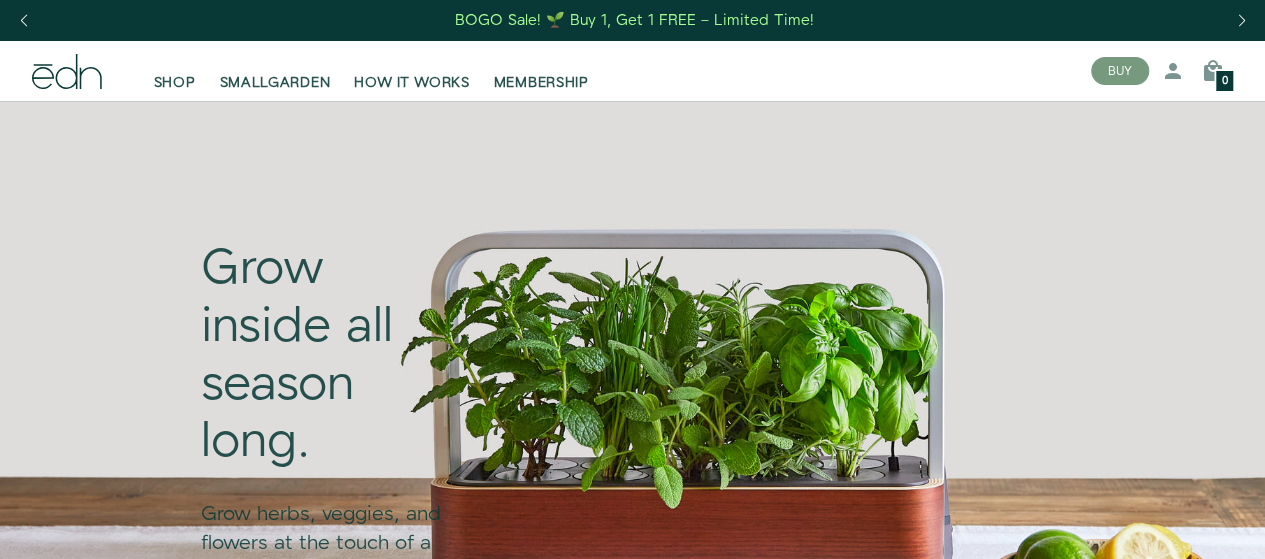 scroll, scrollTop: 0, scrollLeft: 0, axis: both 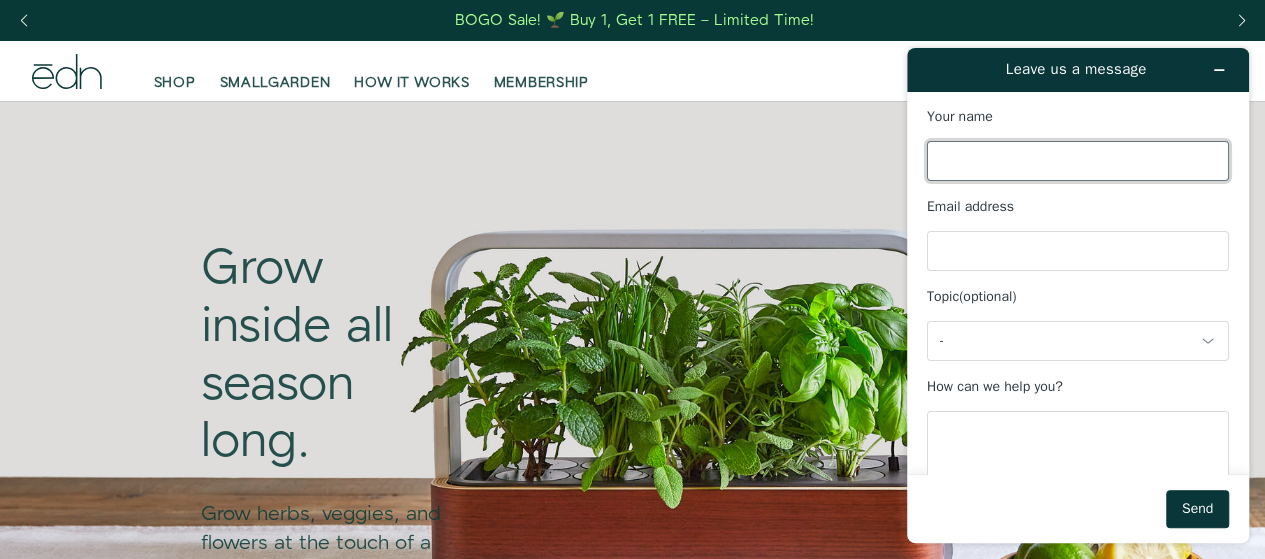 click on "Your name" at bounding box center [1078, 161] 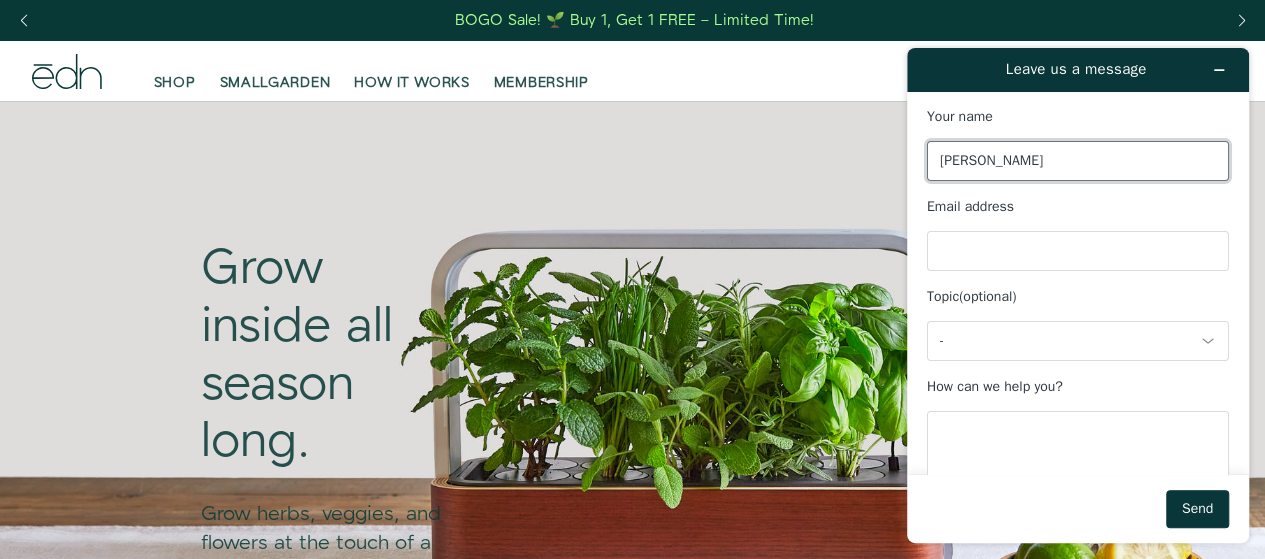 type on "Dan" 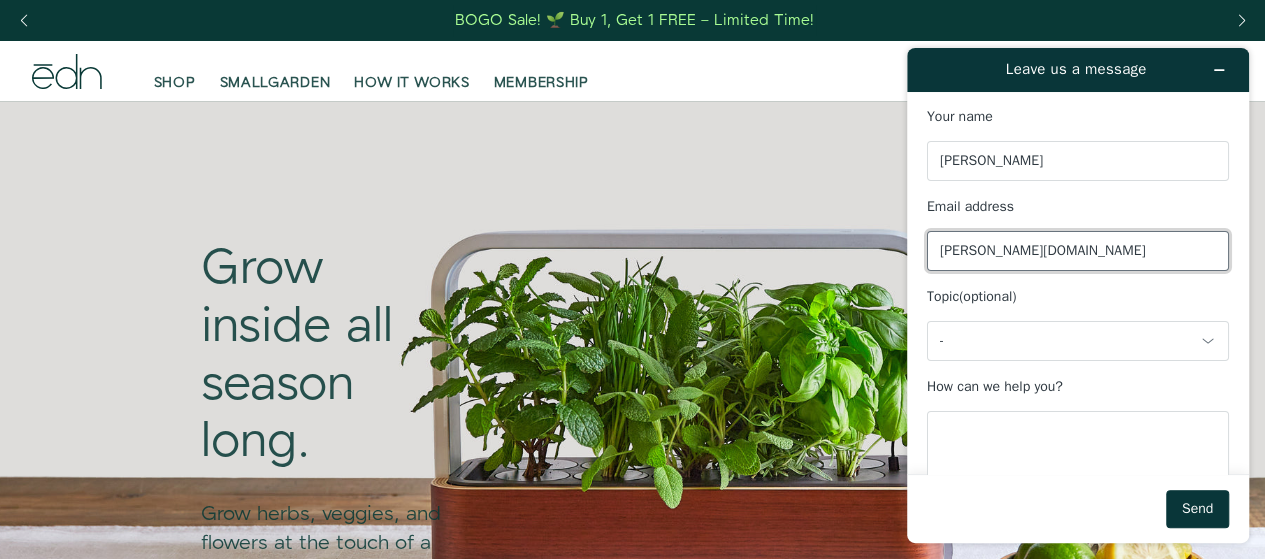 type on "dan.stryker@gmail.com" 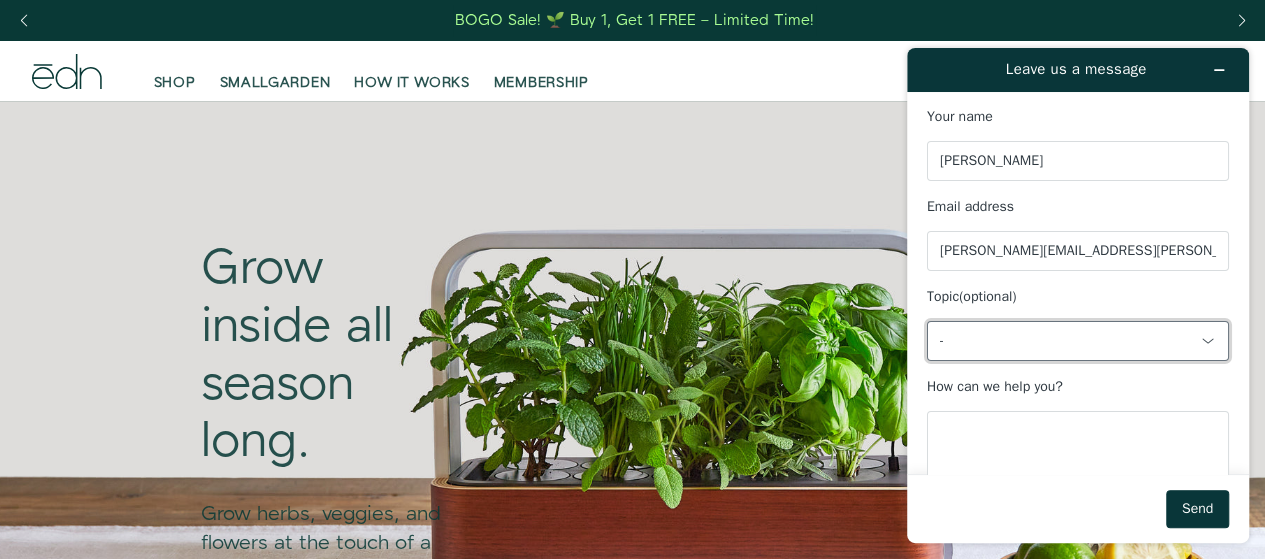 click on "-" at bounding box center [1066, 341] 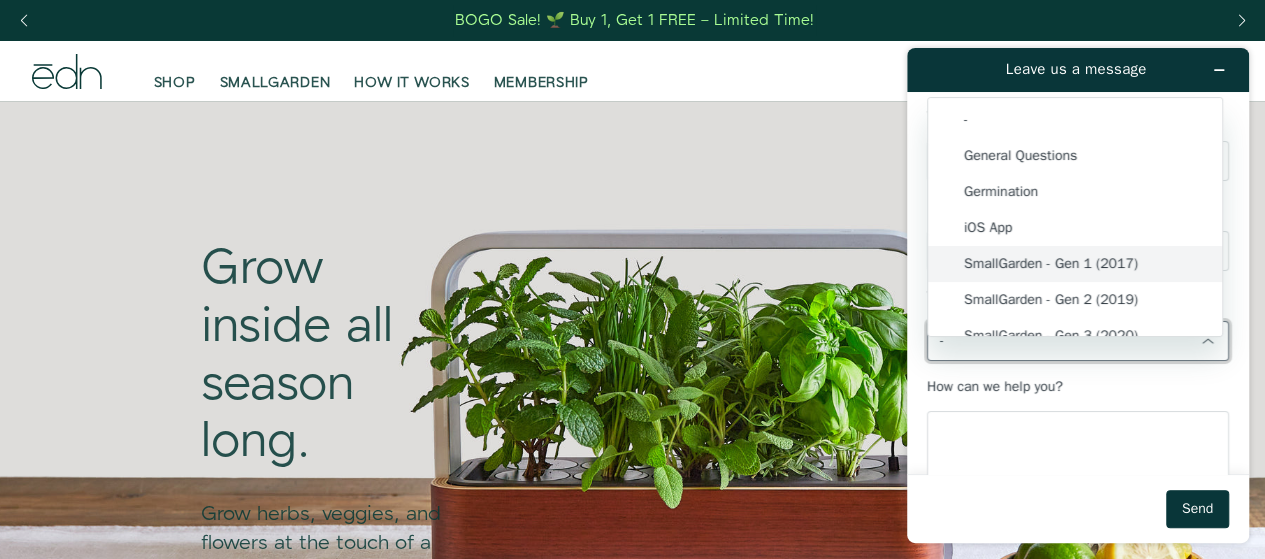 scroll, scrollTop: 129, scrollLeft: 0, axis: vertical 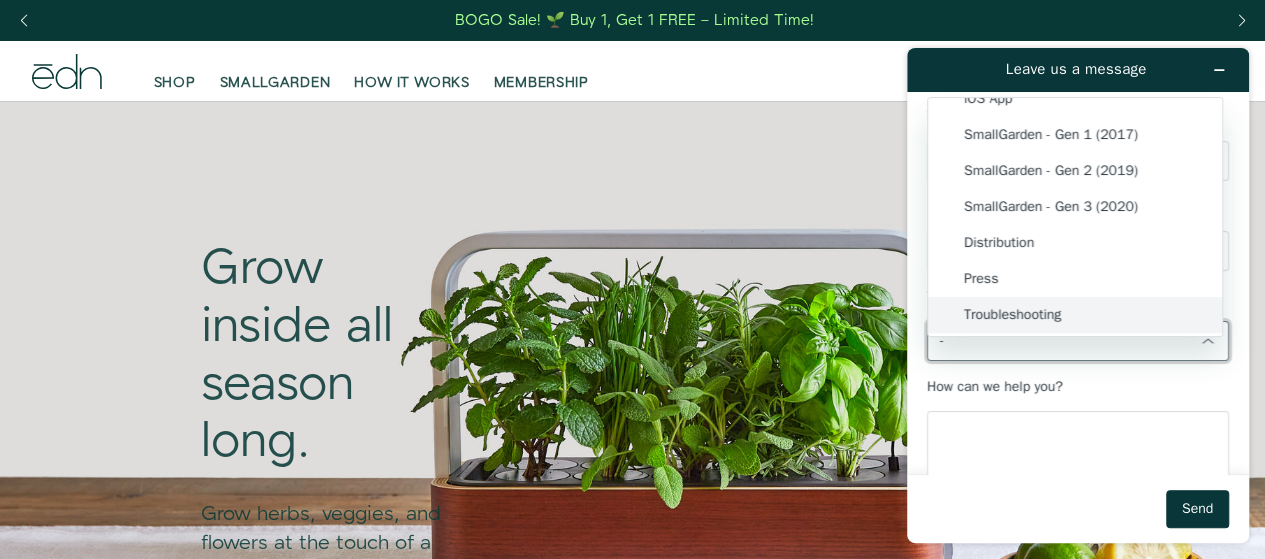click on "Troubleshooting" at bounding box center (1075, 315) 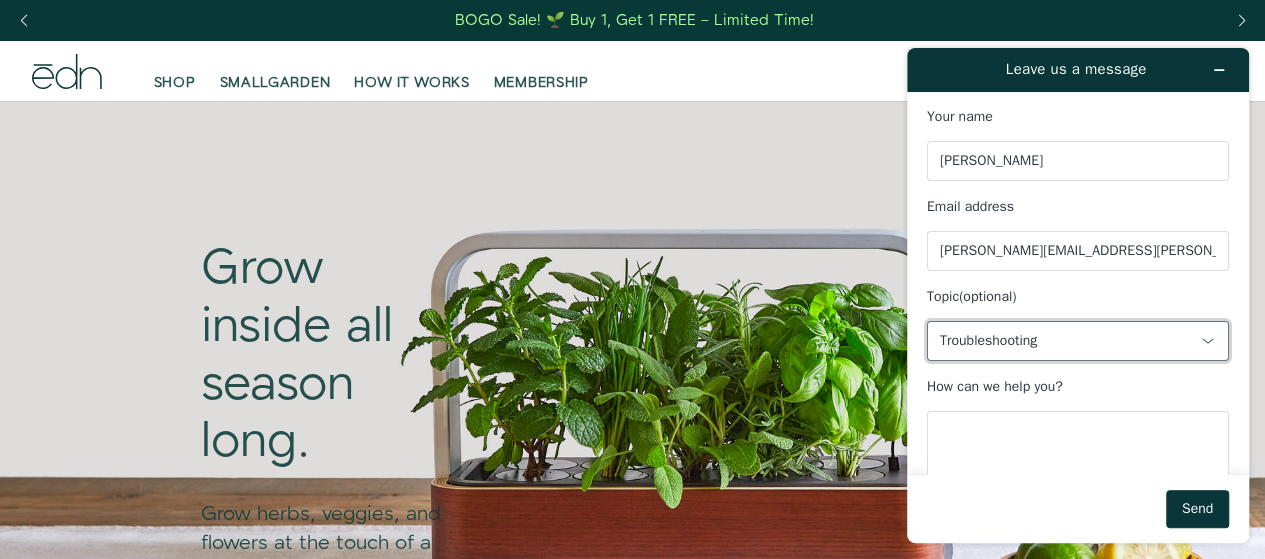 scroll, scrollTop: 0, scrollLeft: 0, axis: both 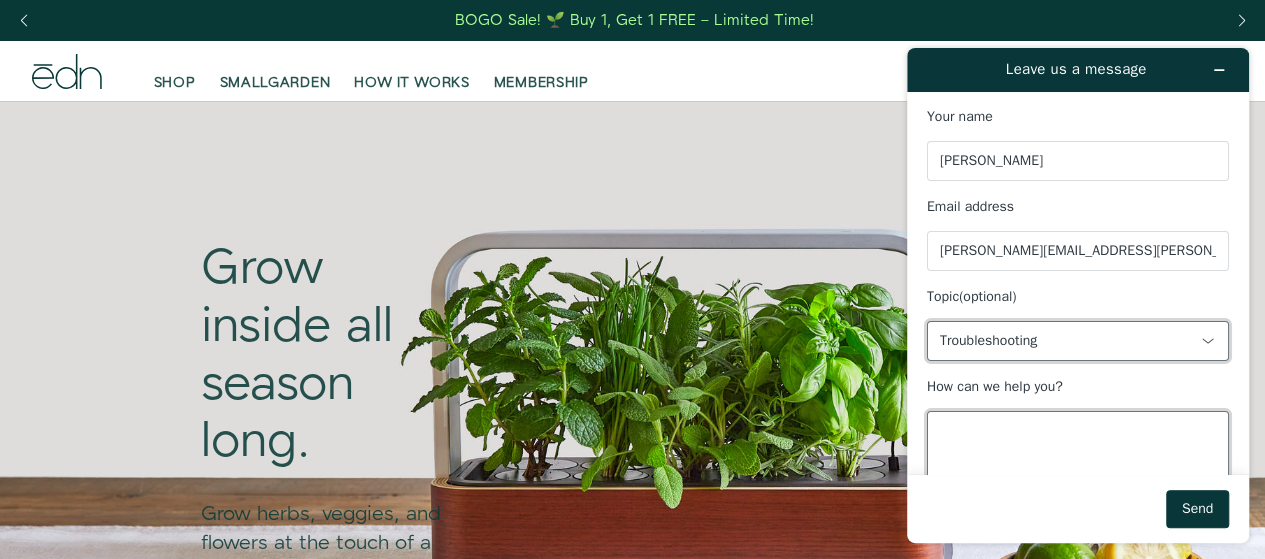click on "How can we help you?" at bounding box center (1078, 467) 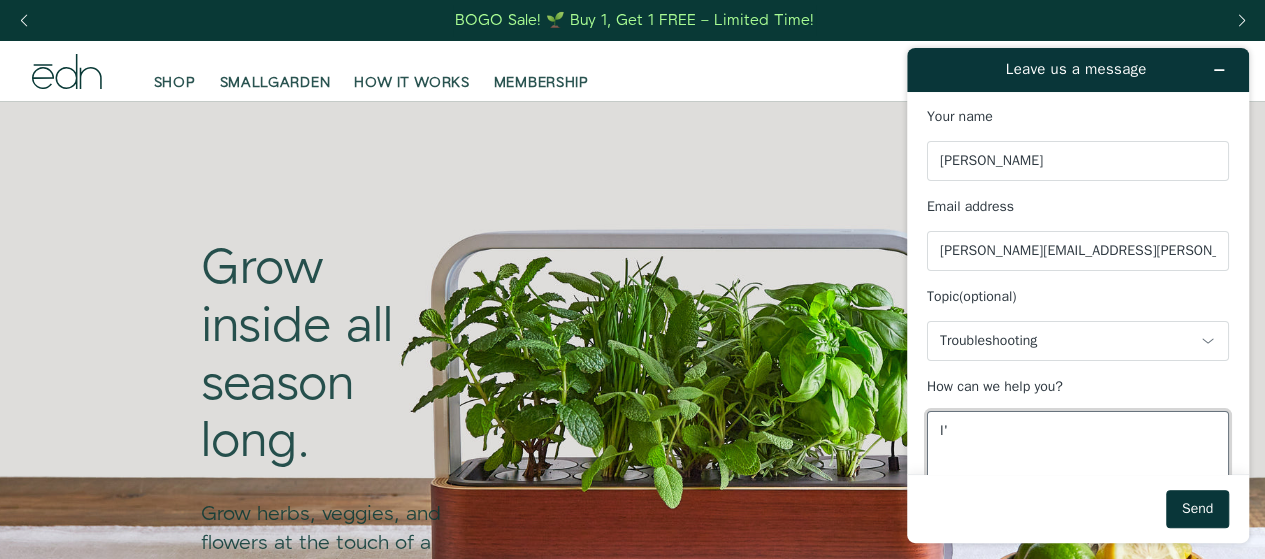 type on "I" 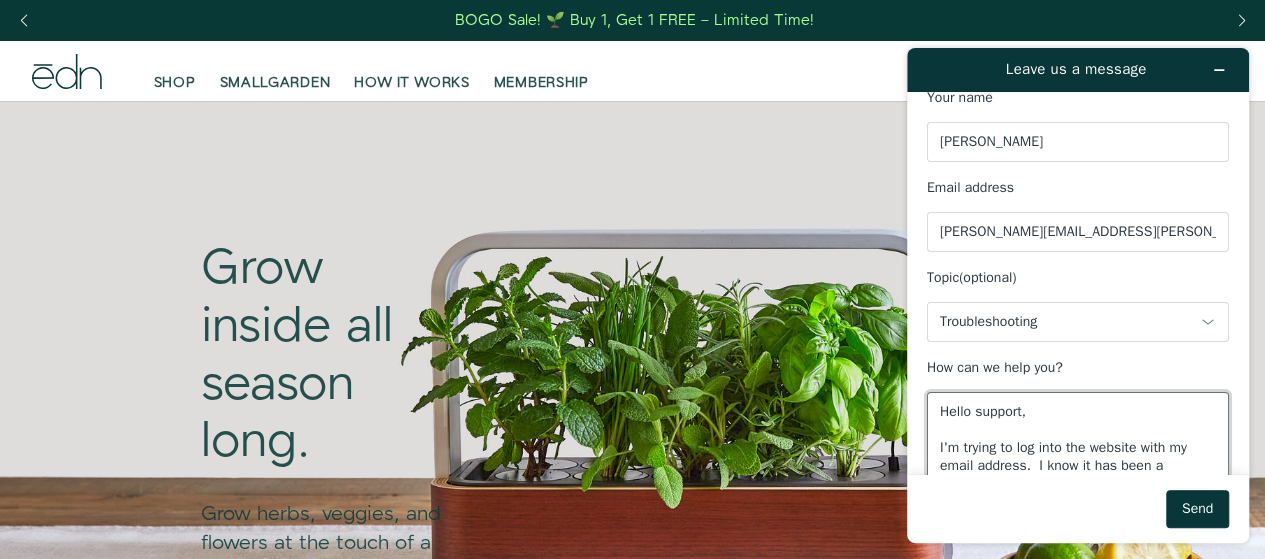 scroll, scrollTop: 37, scrollLeft: 0, axis: vertical 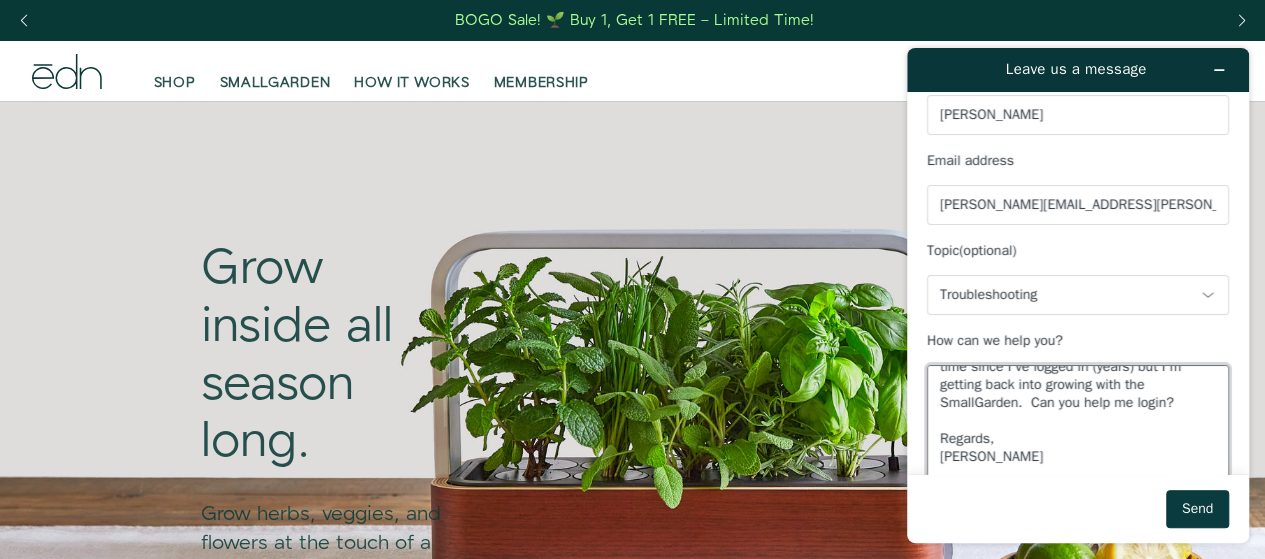 type on "Hello support,
I'm trying to log into the website with my email address.  I know it has been a long time since I've logged in (years) but I'm getting back into growing with the SmallGarden.  Can you help me login?
Regards,
Dan" 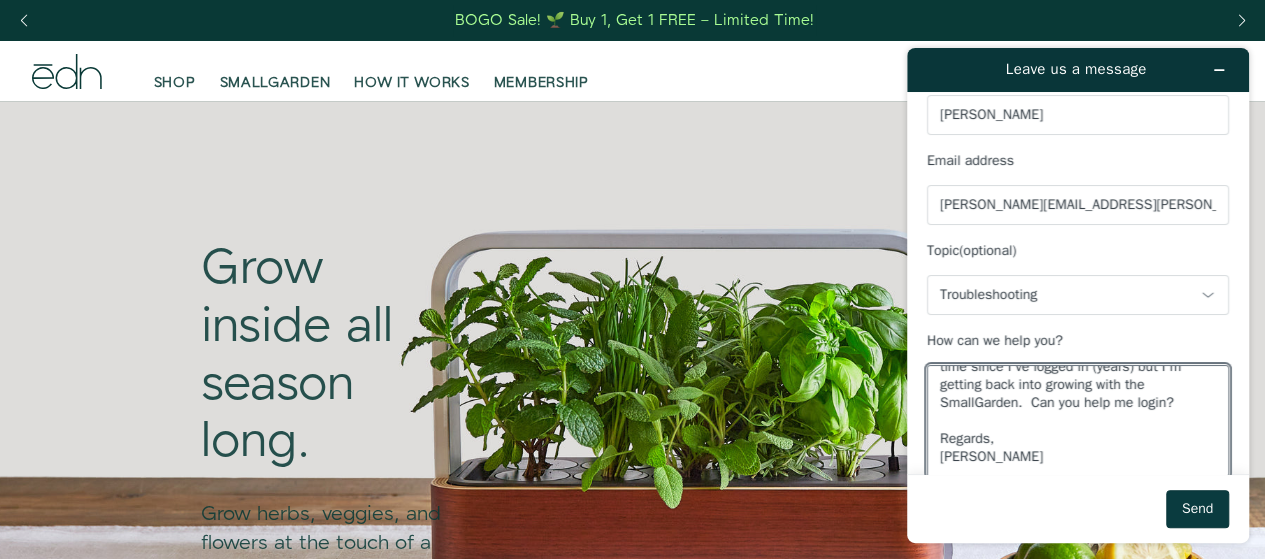 click on "Send" at bounding box center (1197, 509) 